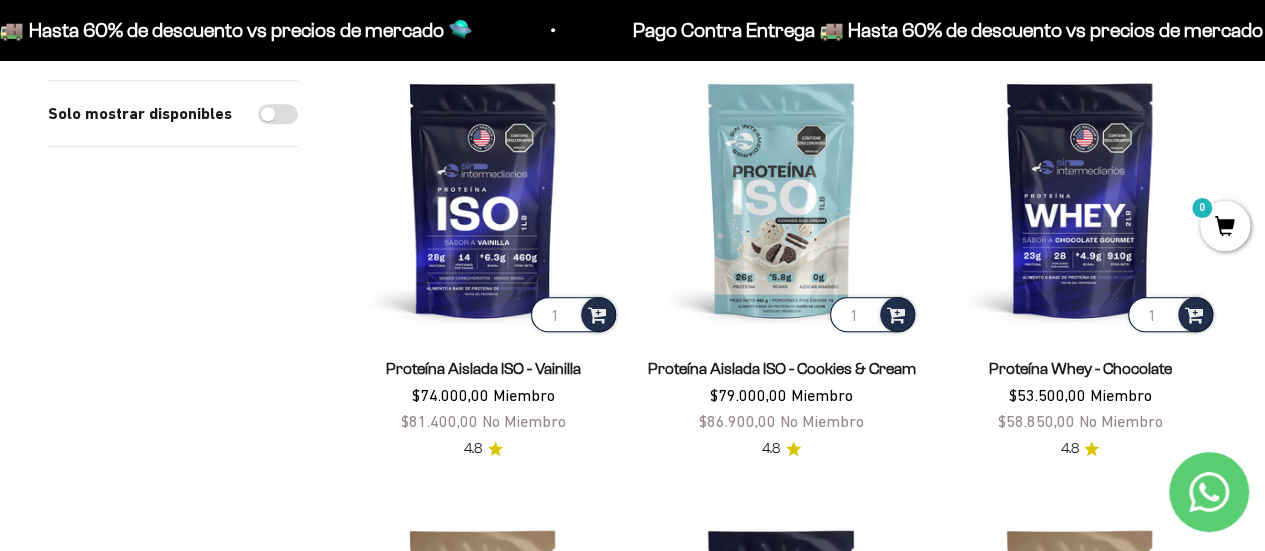 scroll, scrollTop: 800, scrollLeft: 0, axis: vertical 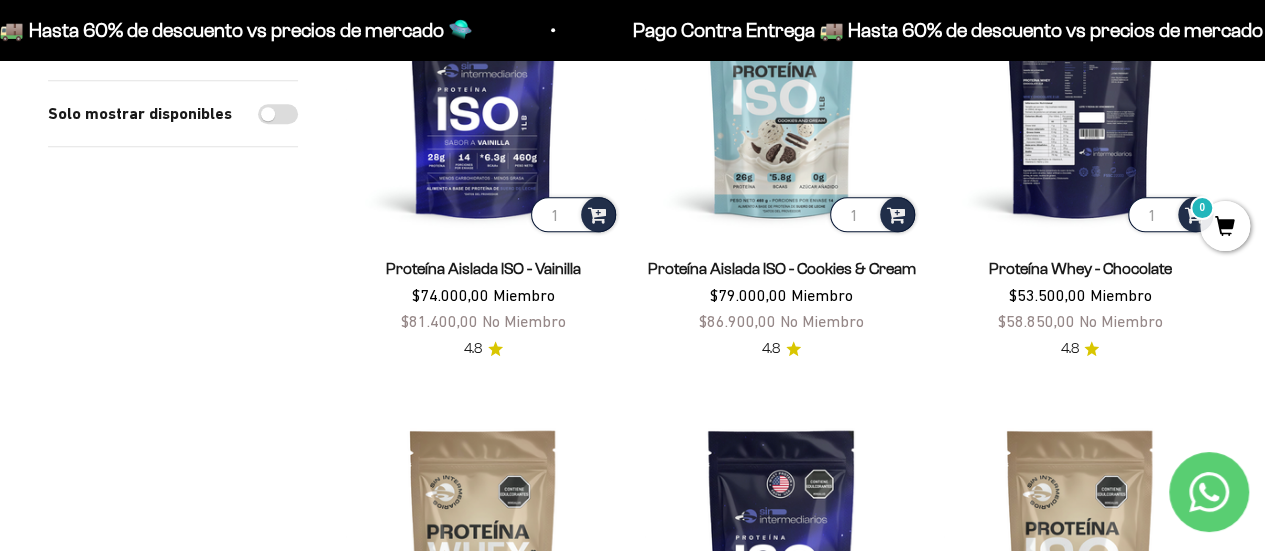 click at bounding box center (1080, 99) 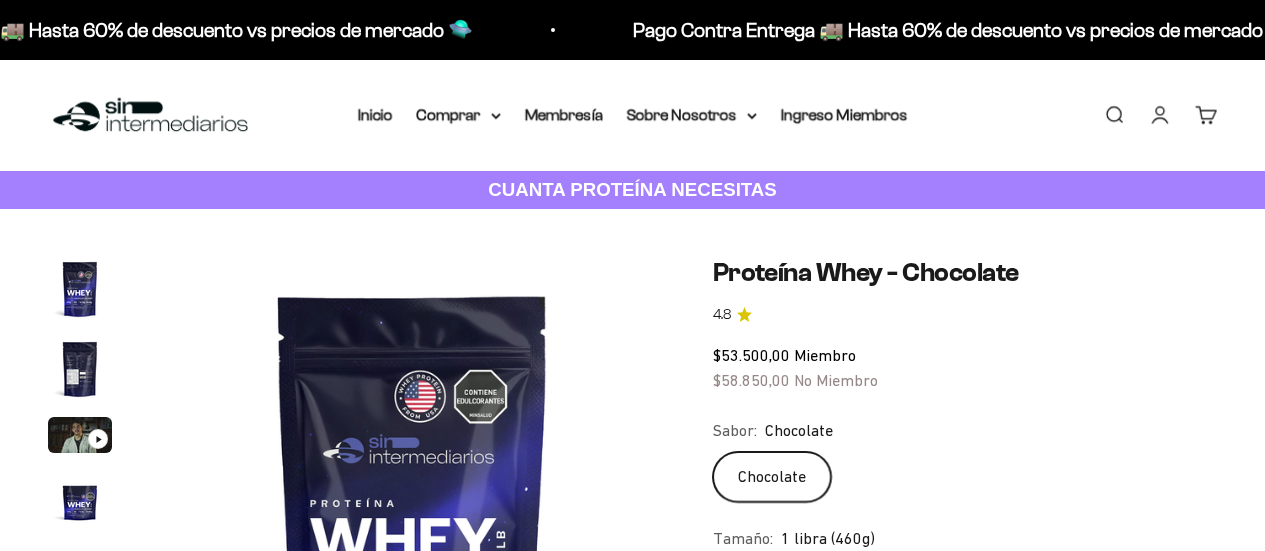 scroll, scrollTop: 0, scrollLeft: 0, axis: both 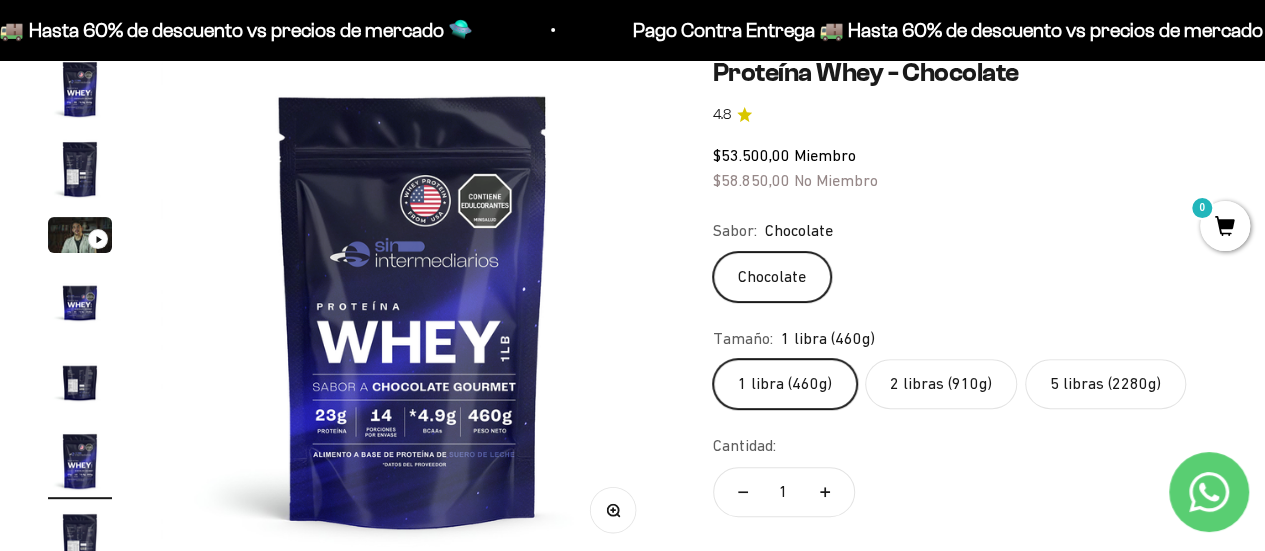 click on "2 libras (910g)" 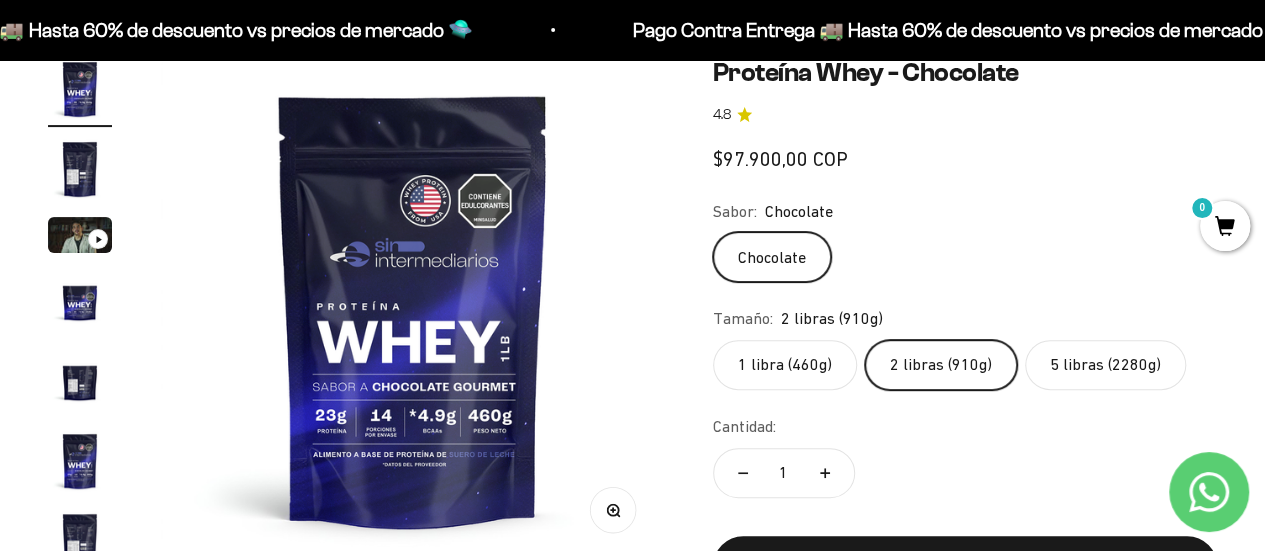 scroll, scrollTop: 0, scrollLeft: 0, axis: both 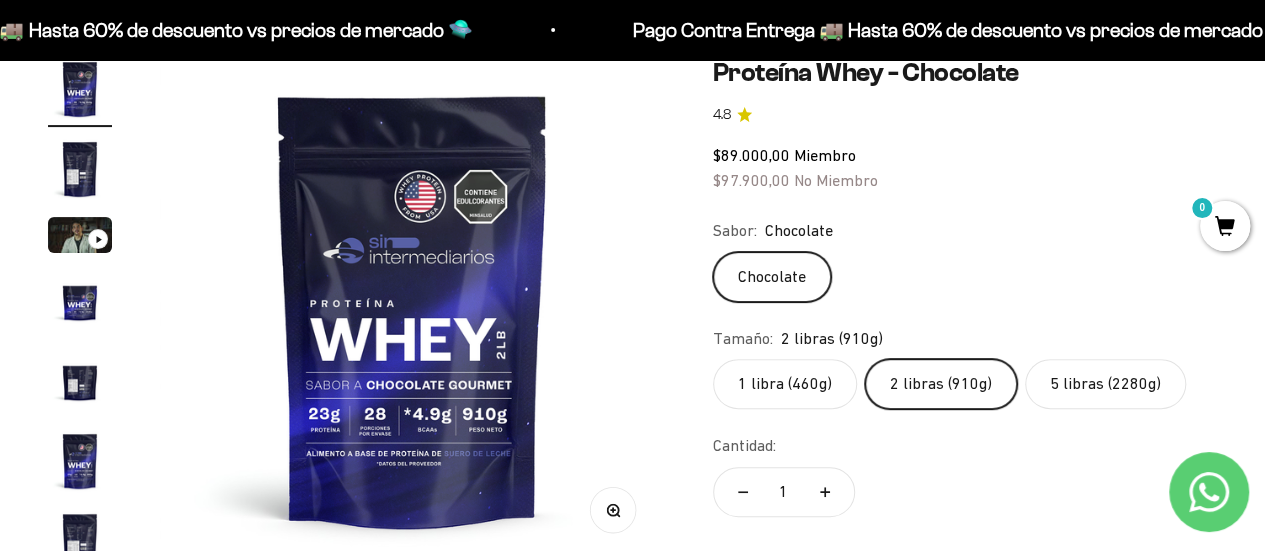 click on "5 libras (2280g)" 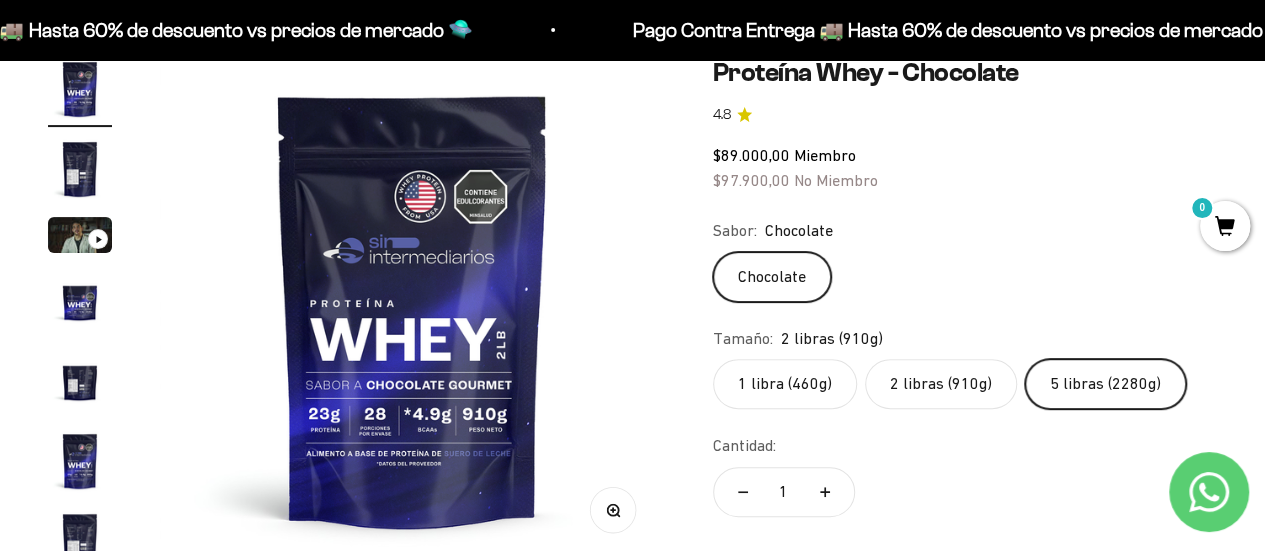 scroll, scrollTop: 0, scrollLeft: 1549, axis: horizontal 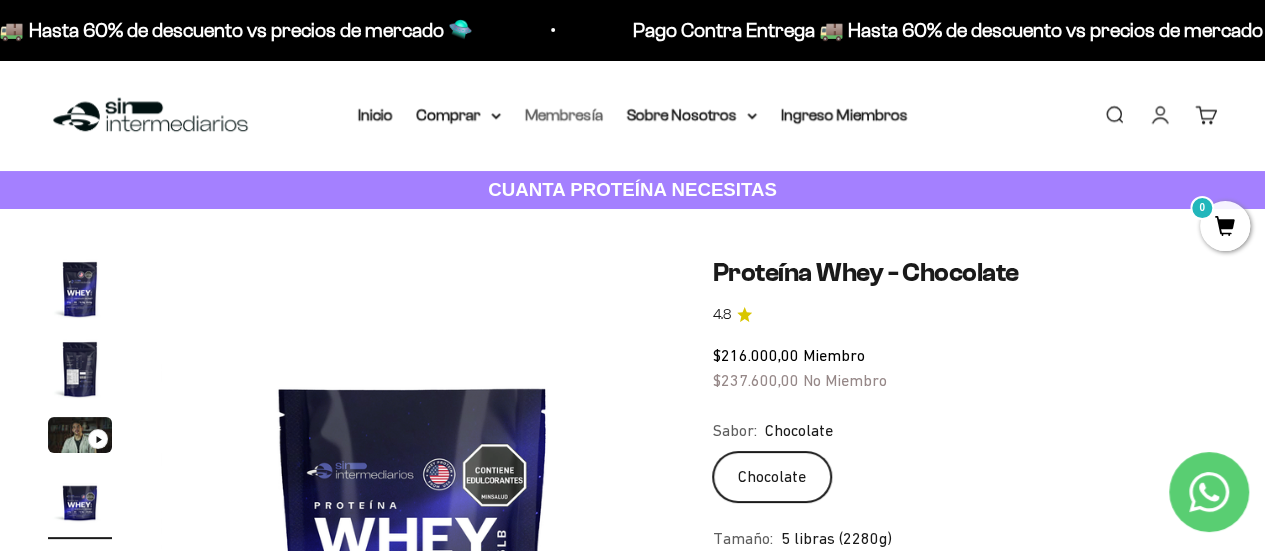 click on "Membresía" at bounding box center (564, 114) 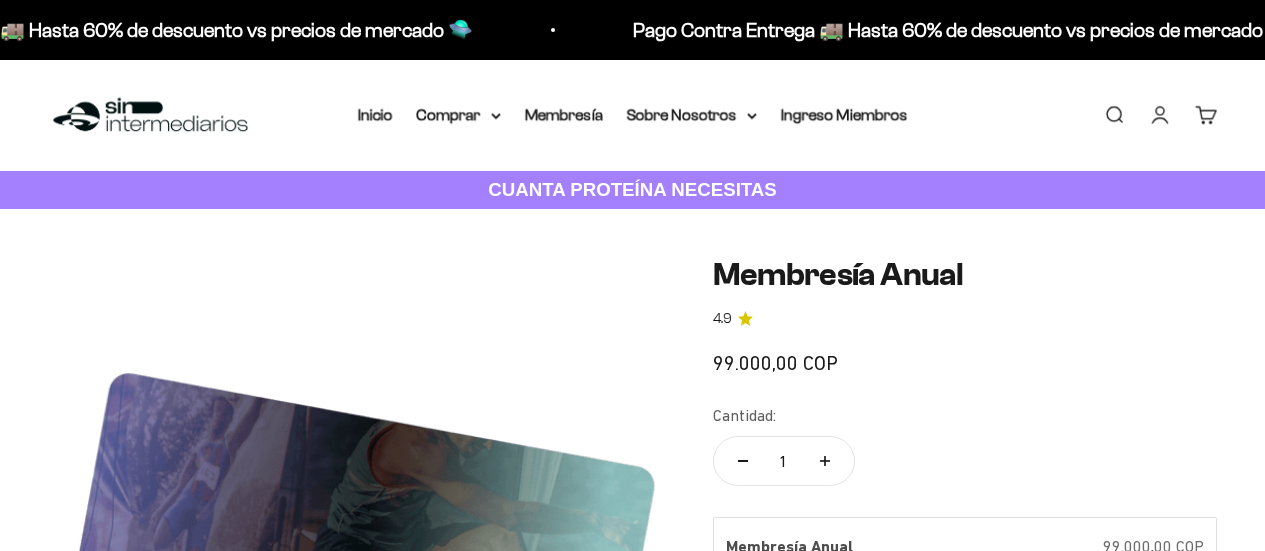 scroll, scrollTop: 0, scrollLeft: 0, axis: both 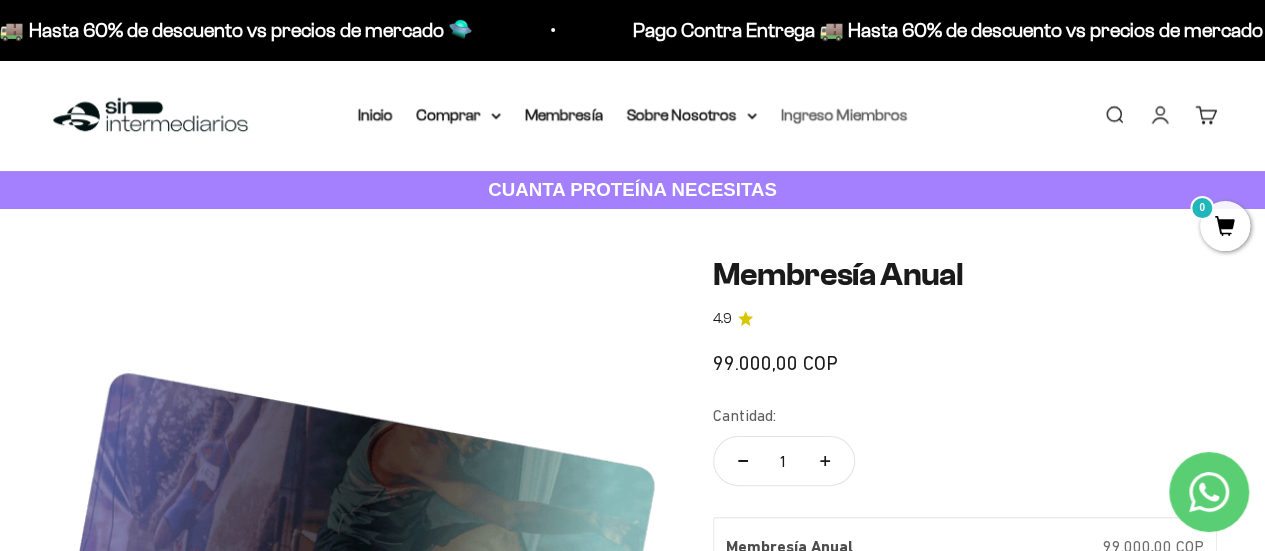 click on "Ingreso Miembros" at bounding box center (844, 114) 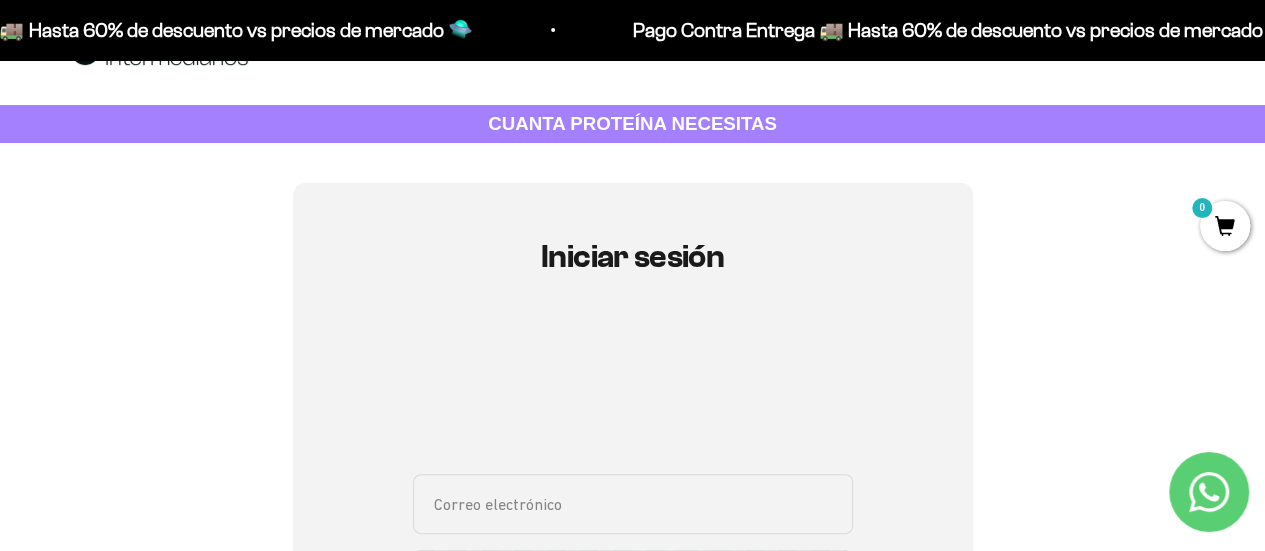 scroll, scrollTop: 0, scrollLeft: 0, axis: both 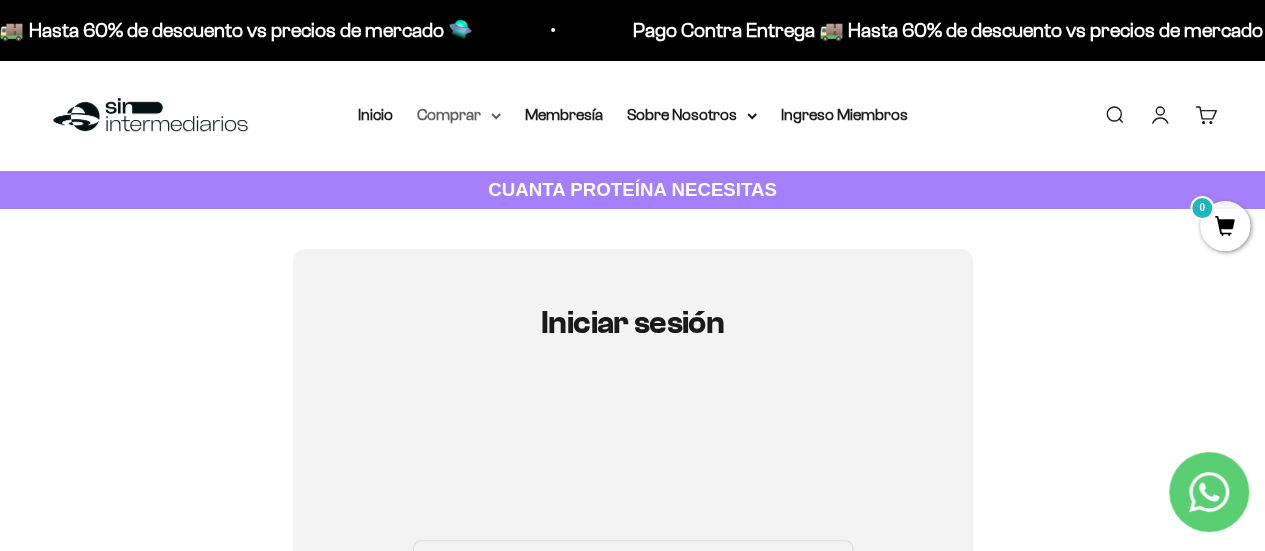 click on "Comprar" at bounding box center (459, 115) 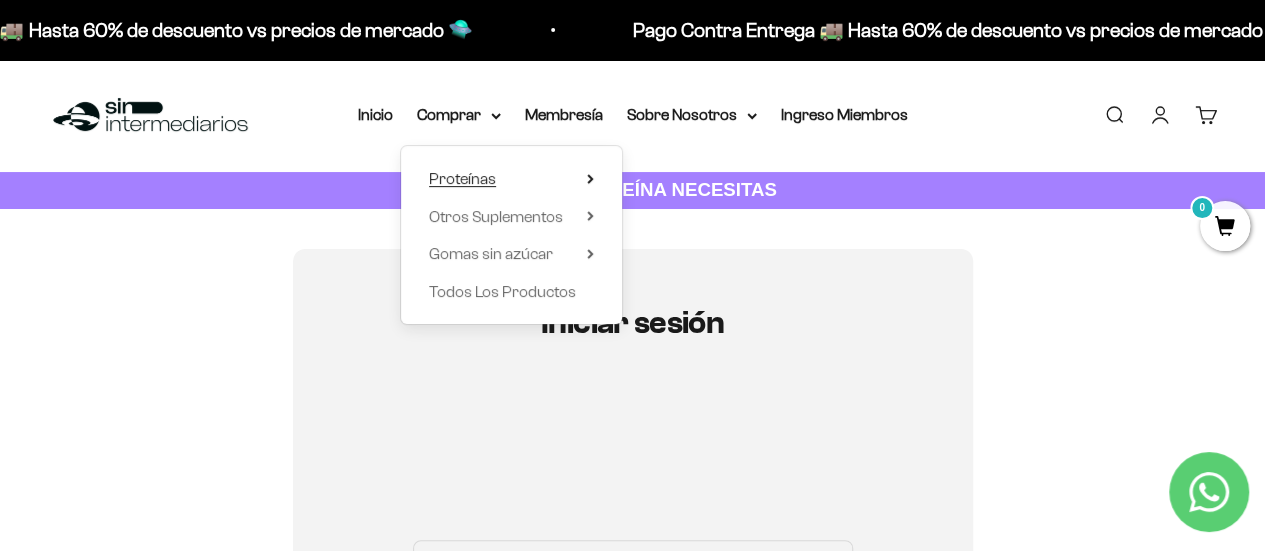 click on "Proteínas" at bounding box center (511, 179) 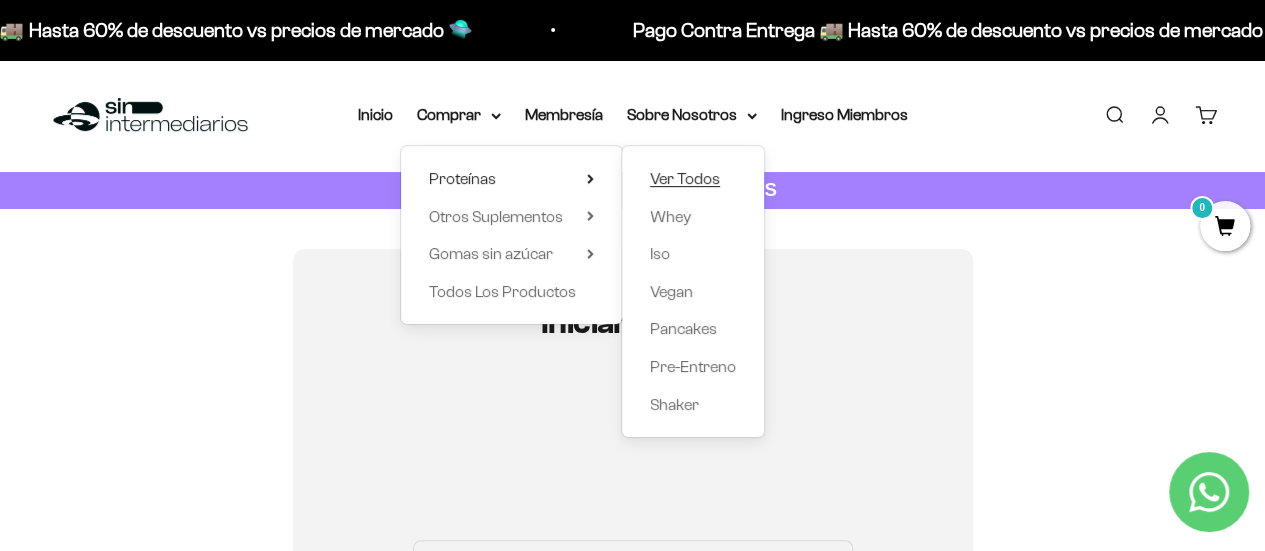 click on "Ver Todos" at bounding box center (685, 178) 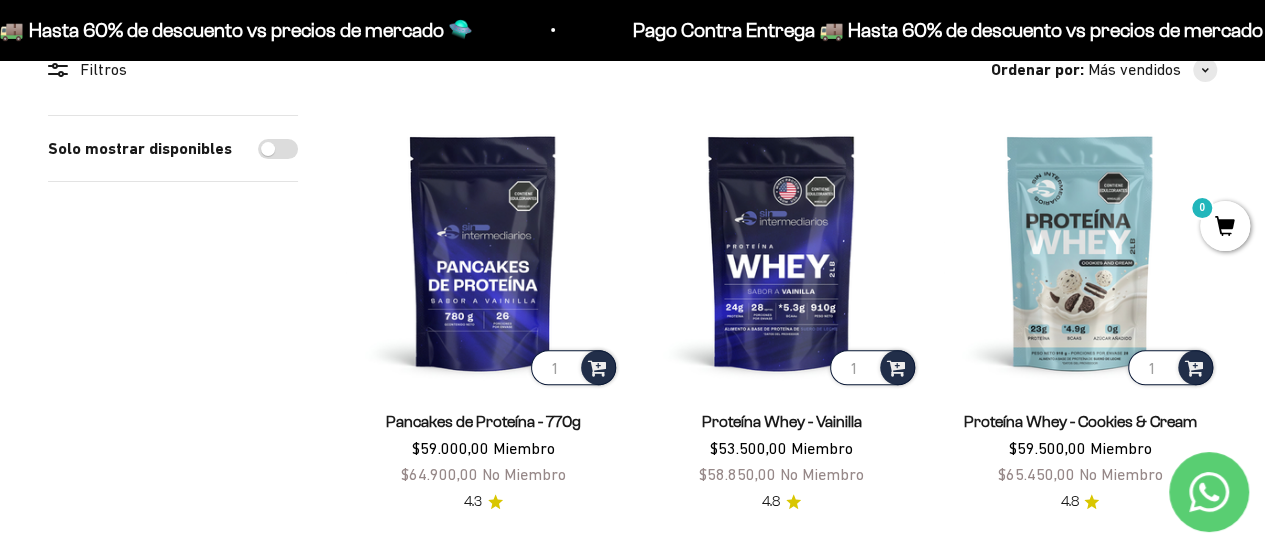 scroll, scrollTop: 0, scrollLeft: 0, axis: both 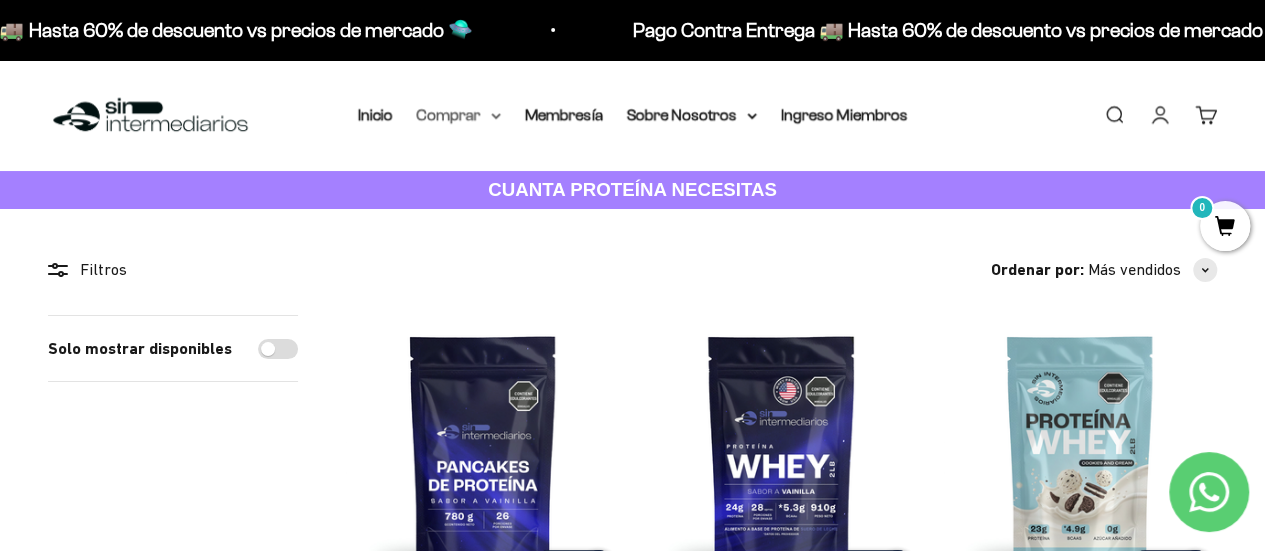 click 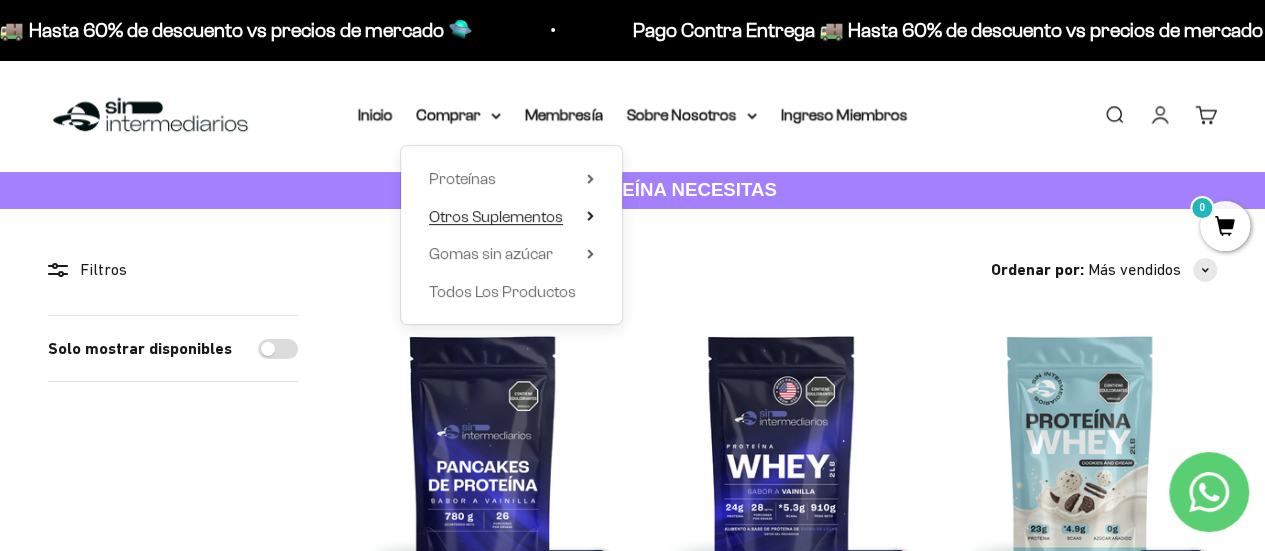 click on "Otros Suplementos" at bounding box center [496, 216] 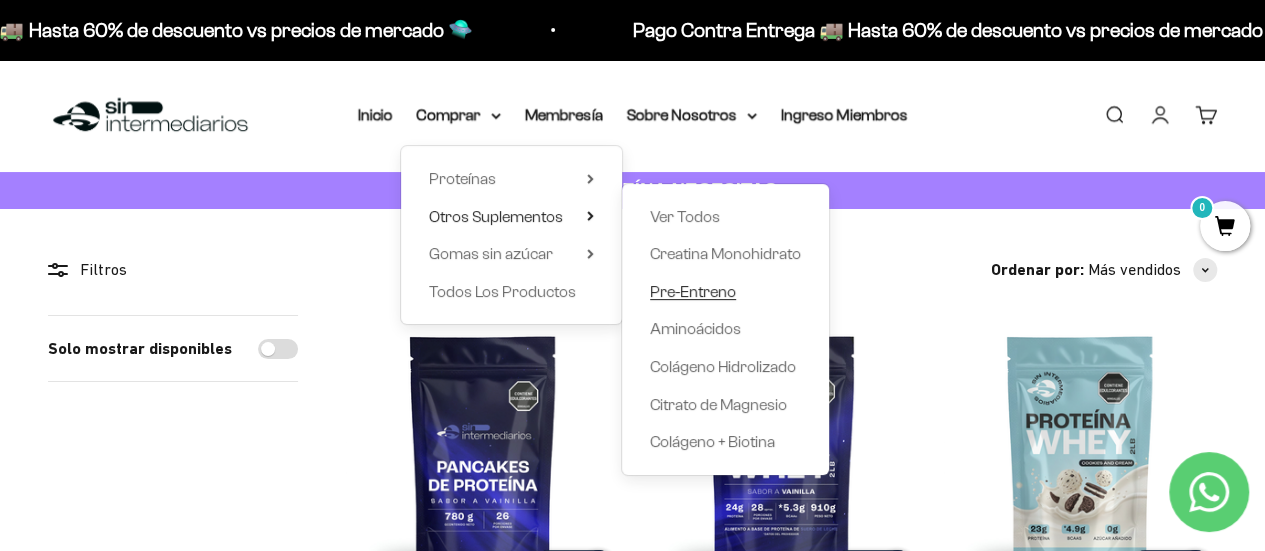 click on "Pre-Entreno" at bounding box center [693, 291] 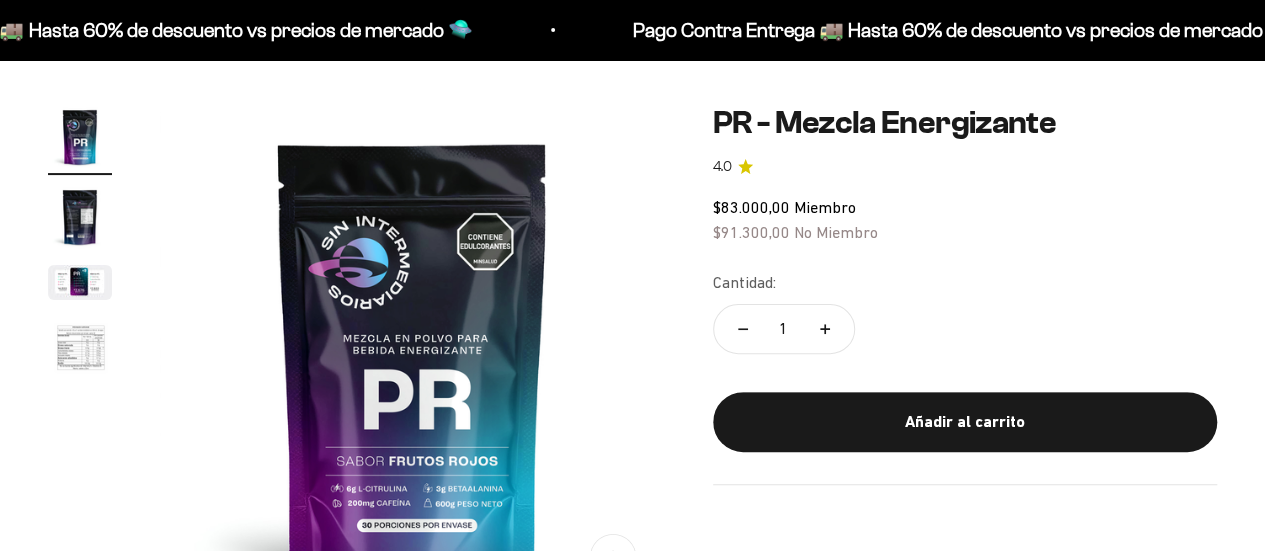 scroll, scrollTop: 200, scrollLeft: 0, axis: vertical 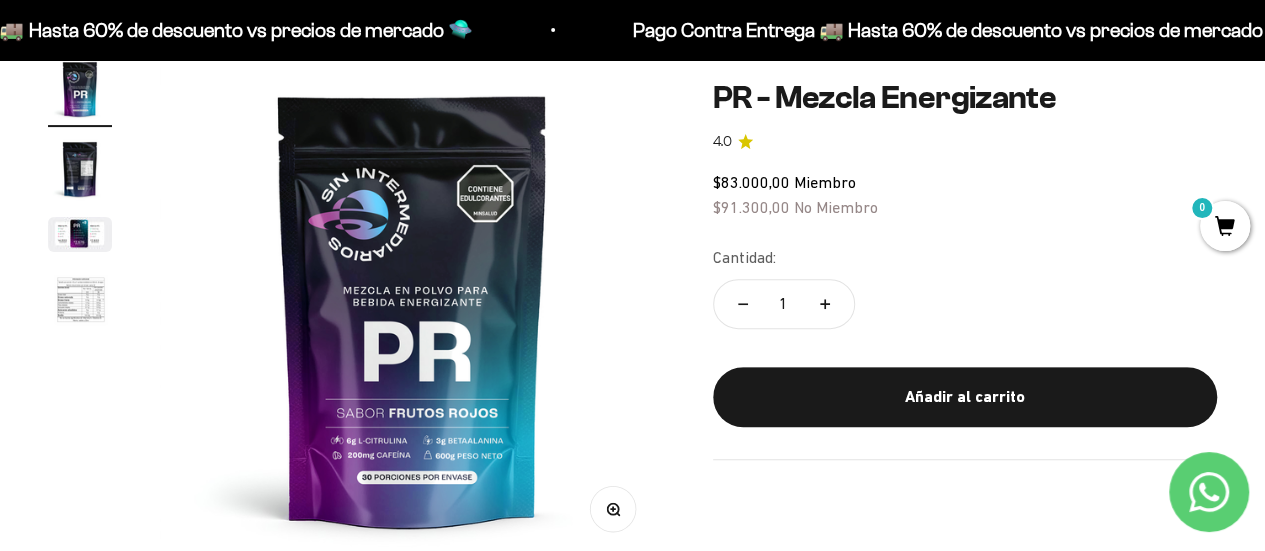 click at bounding box center (80, 169) 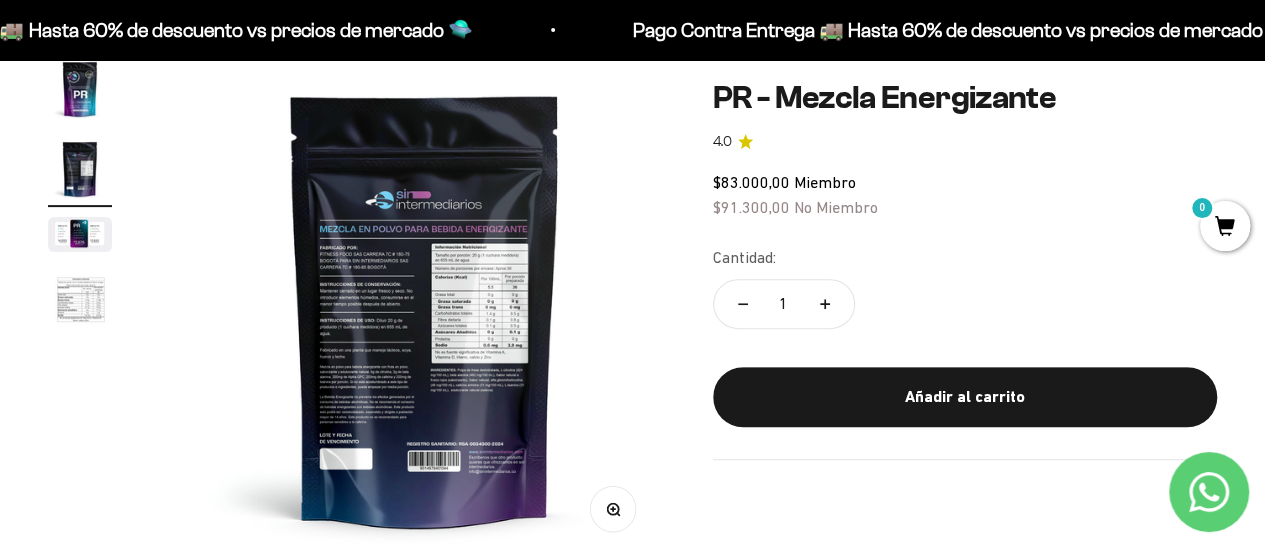 scroll, scrollTop: 0, scrollLeft: 516, axis: horizontal 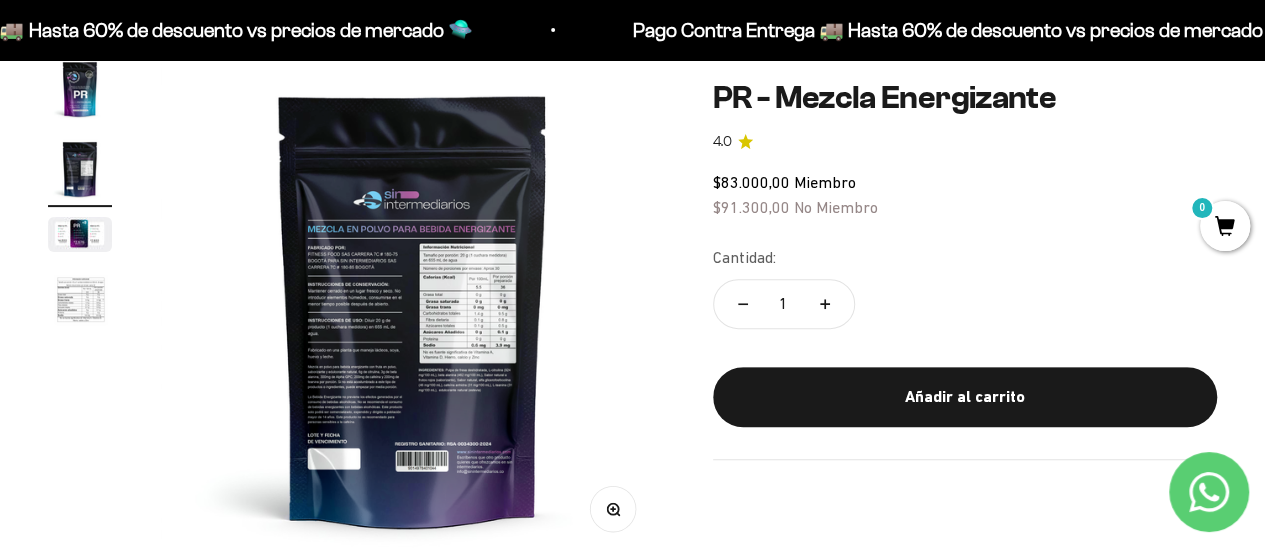 click at bounding box center [413, 309] 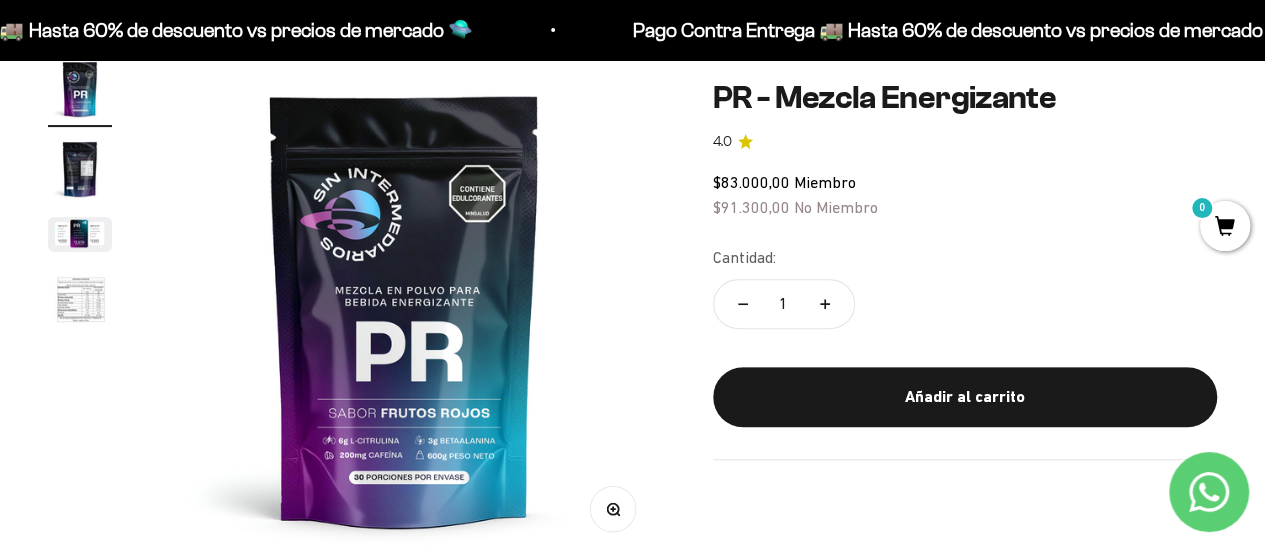 scroll, scrollTop: 0, scrollLeft: 0, axis: both 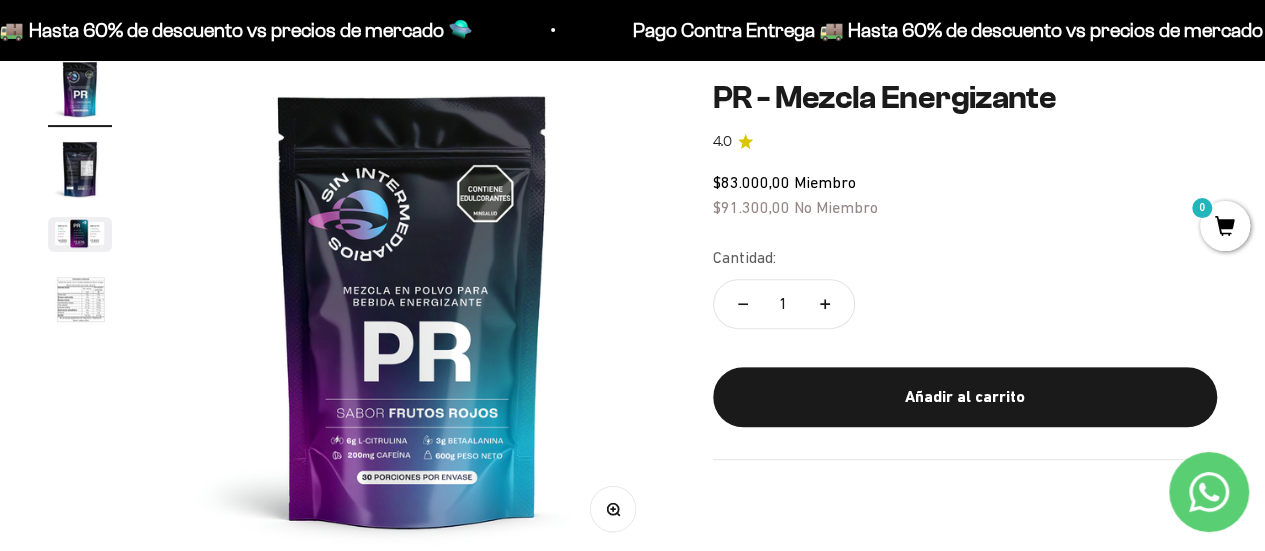 click at bounding box center [80, 234] 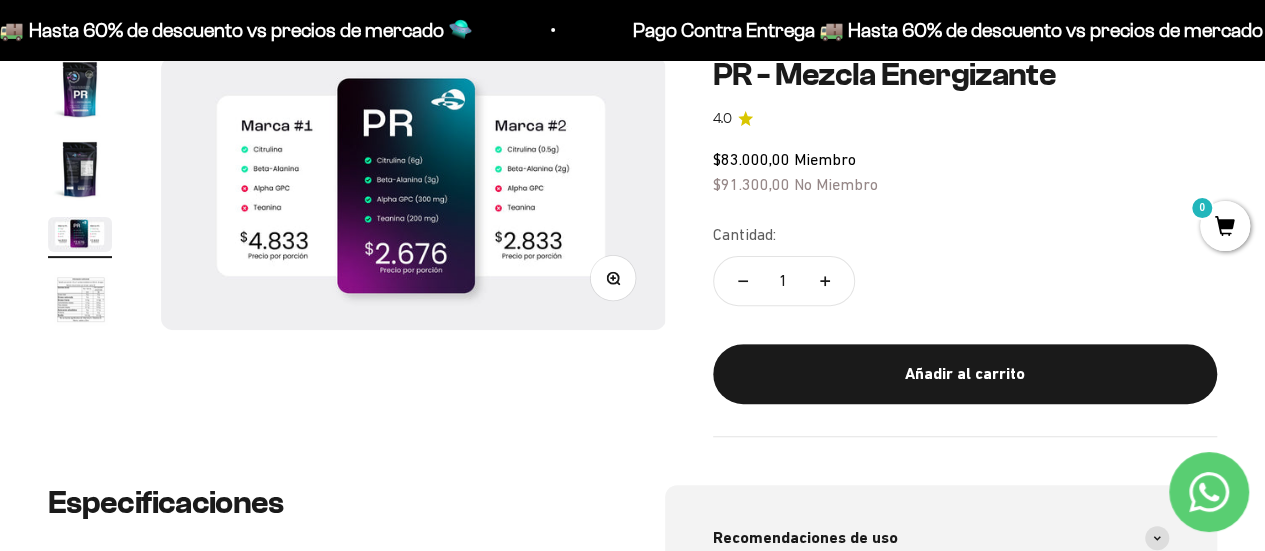 click at bounding box center (80, 301) 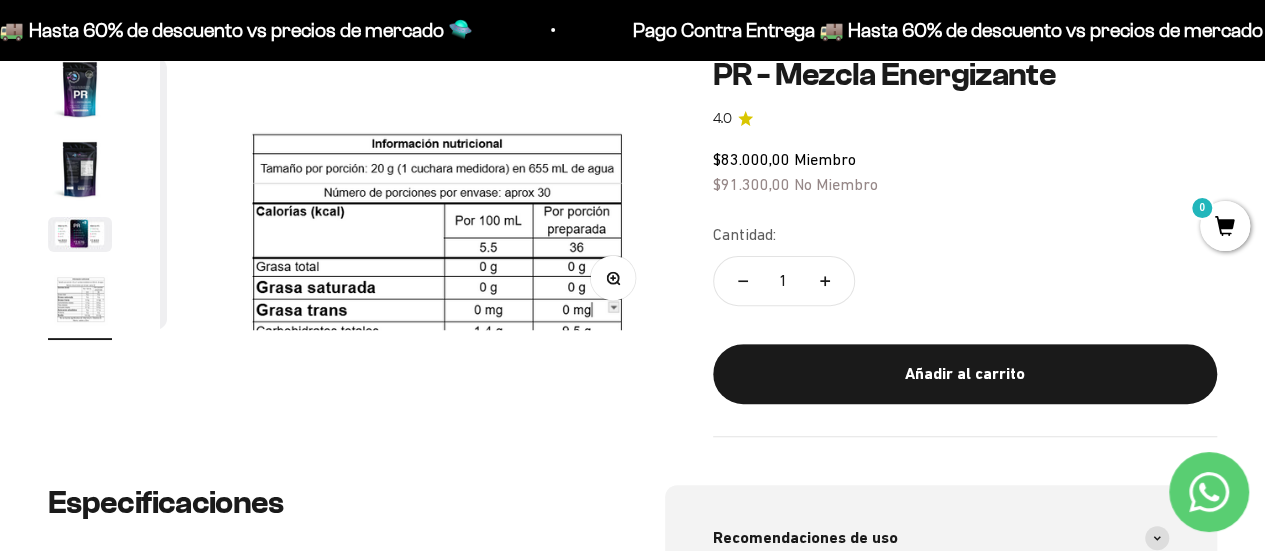 scroll, scrollTop: 0, scrollLeft: 1548, axis: horizontal 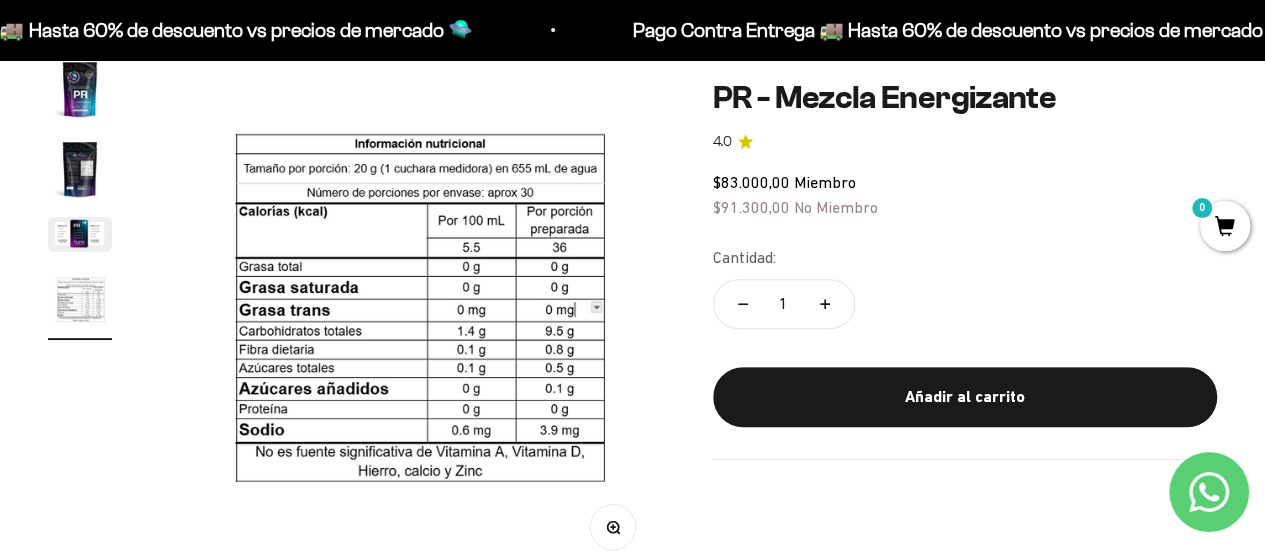 click at bounding box center [80, 234] 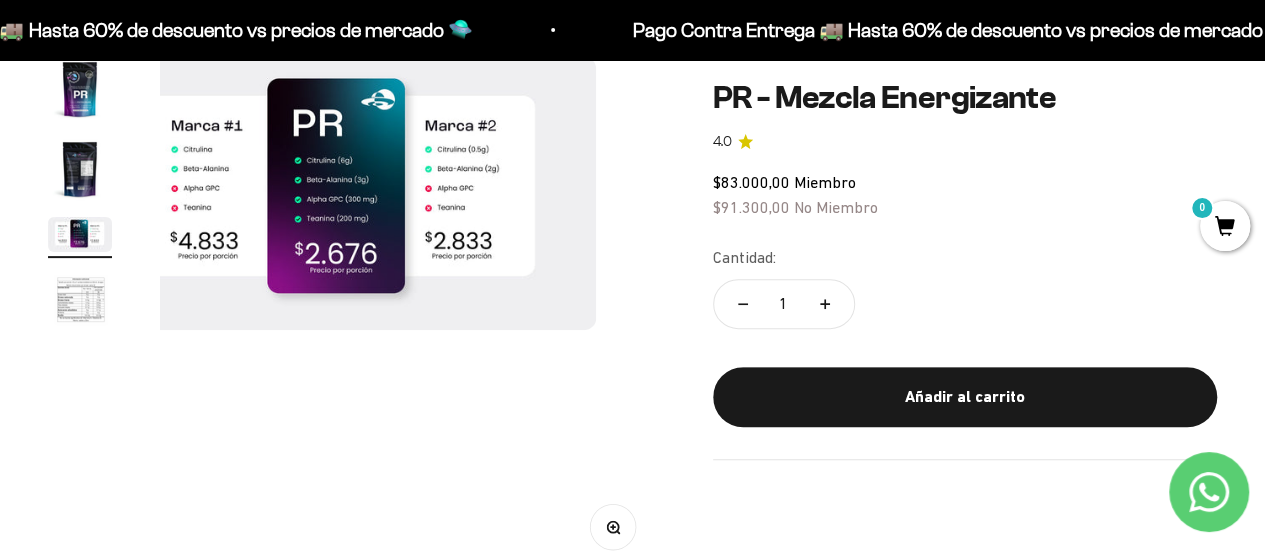 scroll, scrollTop: 0, scrollLeft: 1032, axis: horizontal 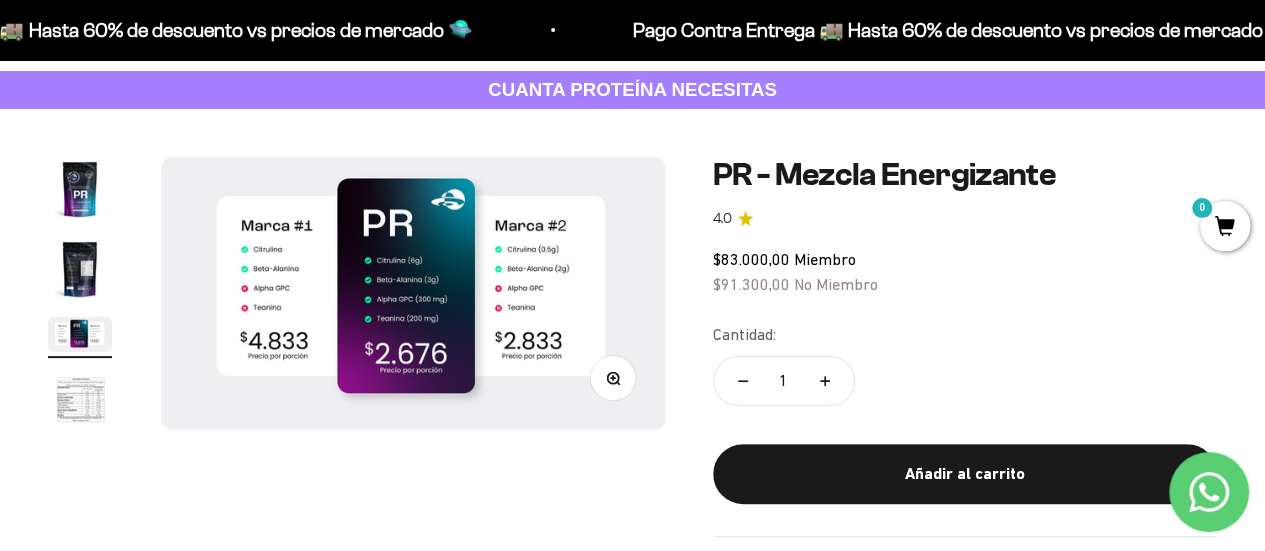 click at bounding box center [413, 293] 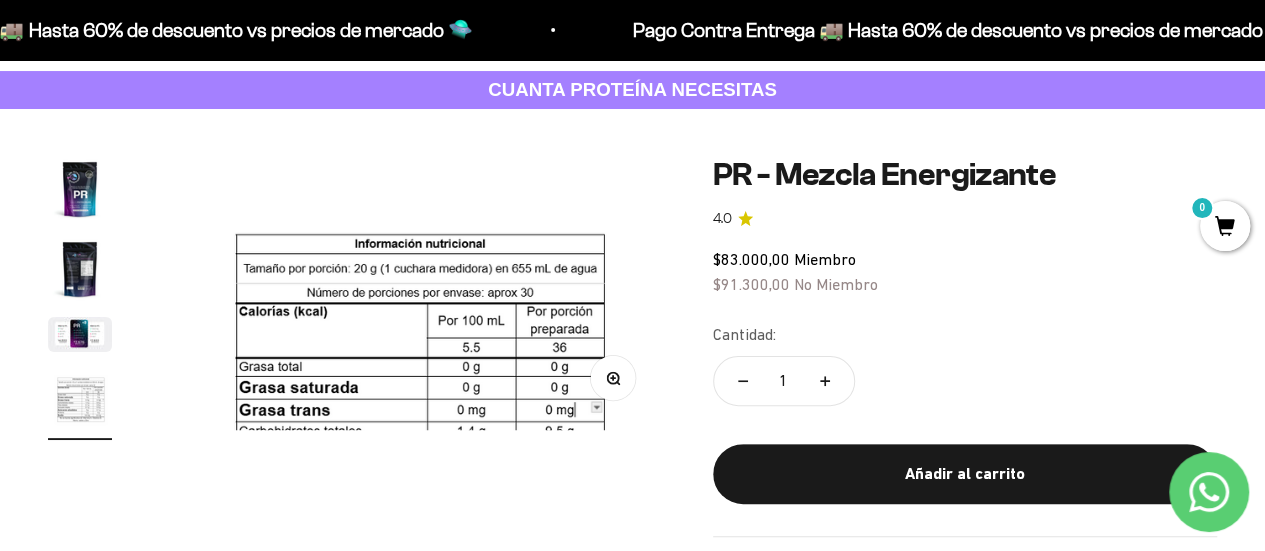 scroll, scrollTop: 0, scrollLeft: 1548, axis: horizontal 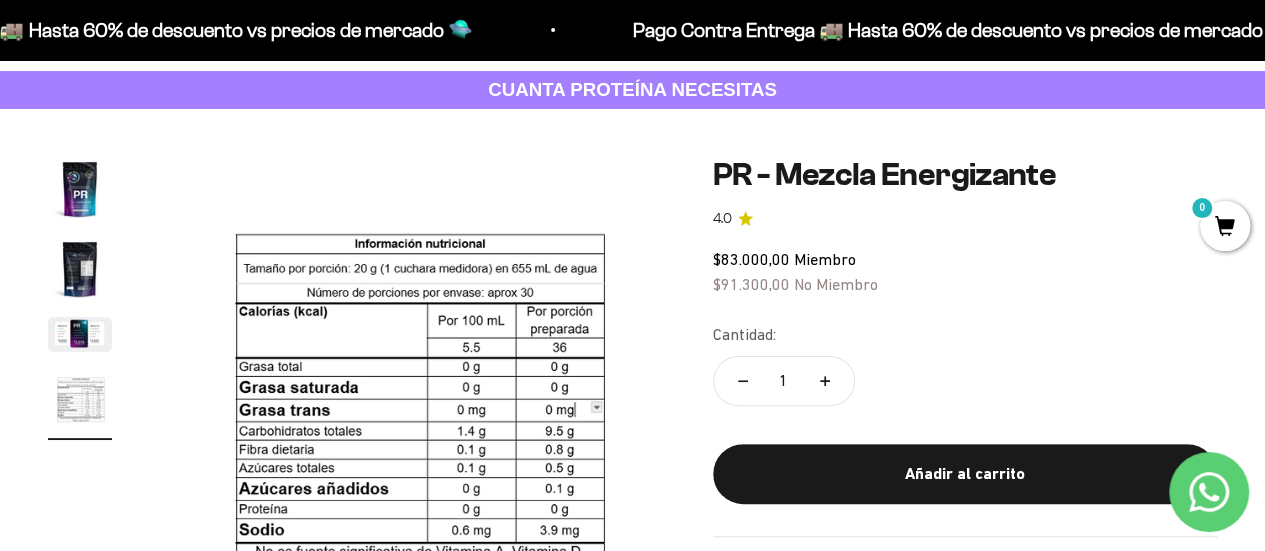 click at bounding box center [414, 417] 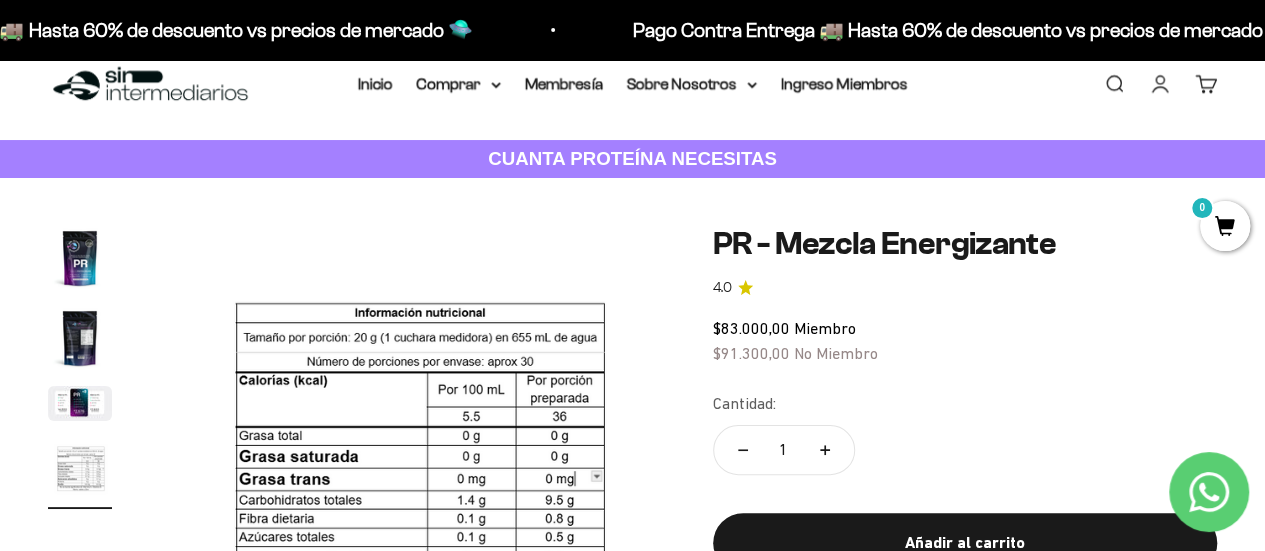 scroll, scrollTop: 0, scrollLeft: 0, axis: both 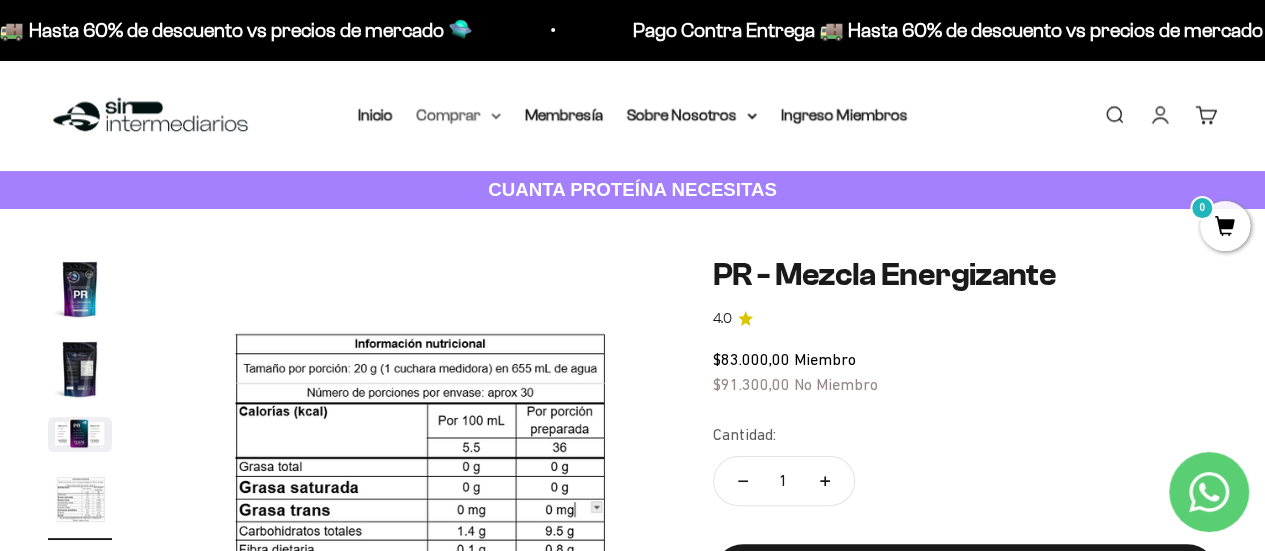 click on "Comprar" at bounding box center [459, 115] 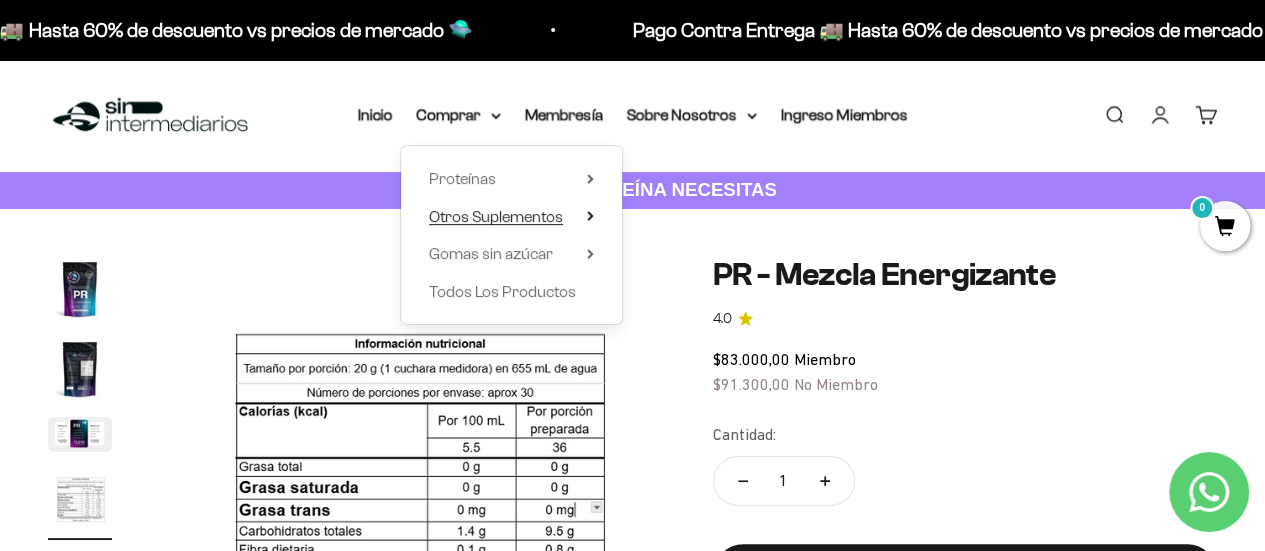 click on "Otros Suplementos" at bounding box center [496, 216] 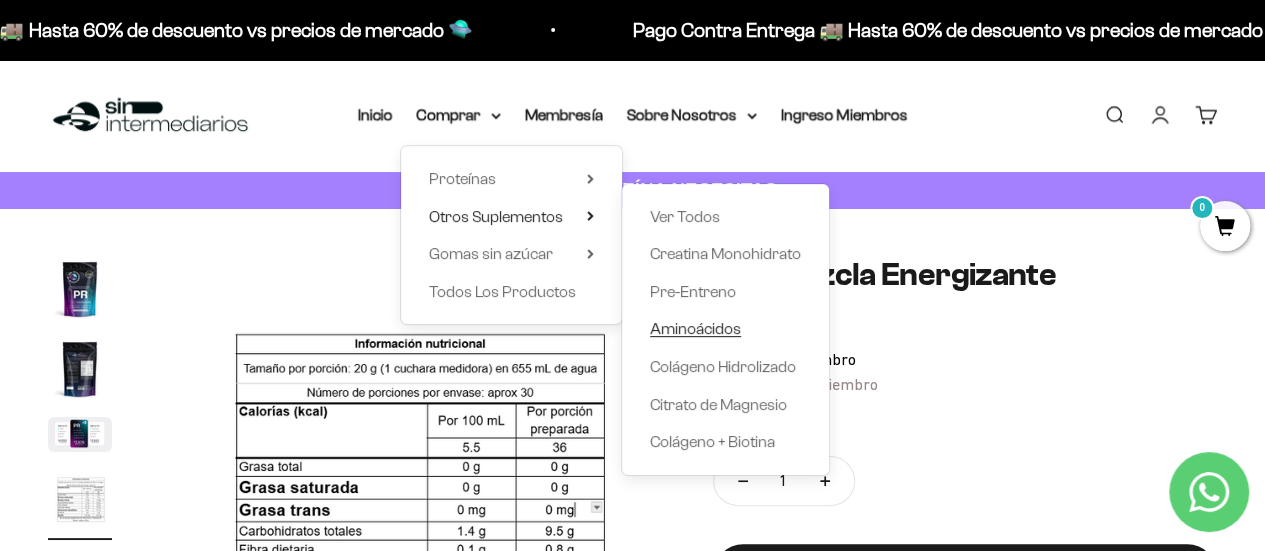 click on "Aminoácidos" at bounding box center (695, 328) 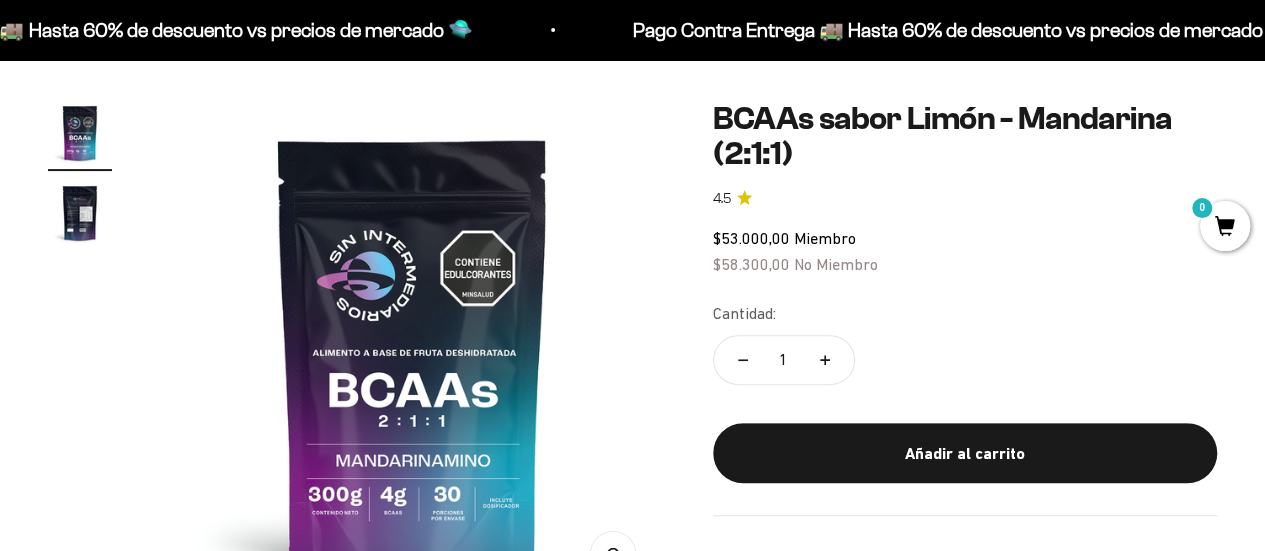 scroll, scrollTop: 200, scrollLeft: 0, axis: vertical 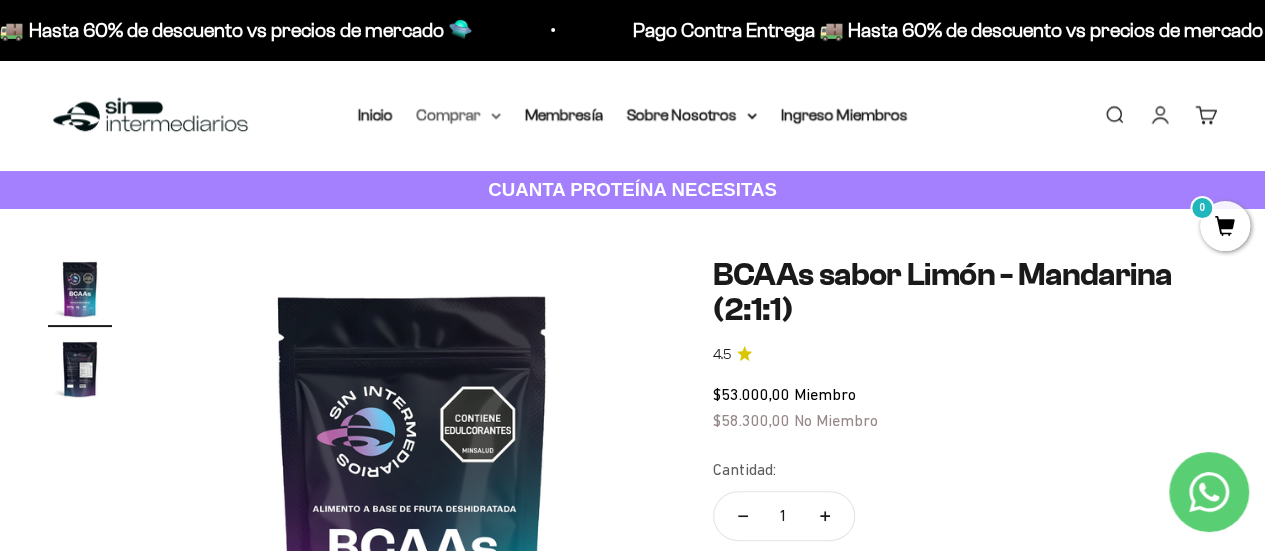 click on "Comprar" at bounding box center (459, 115) 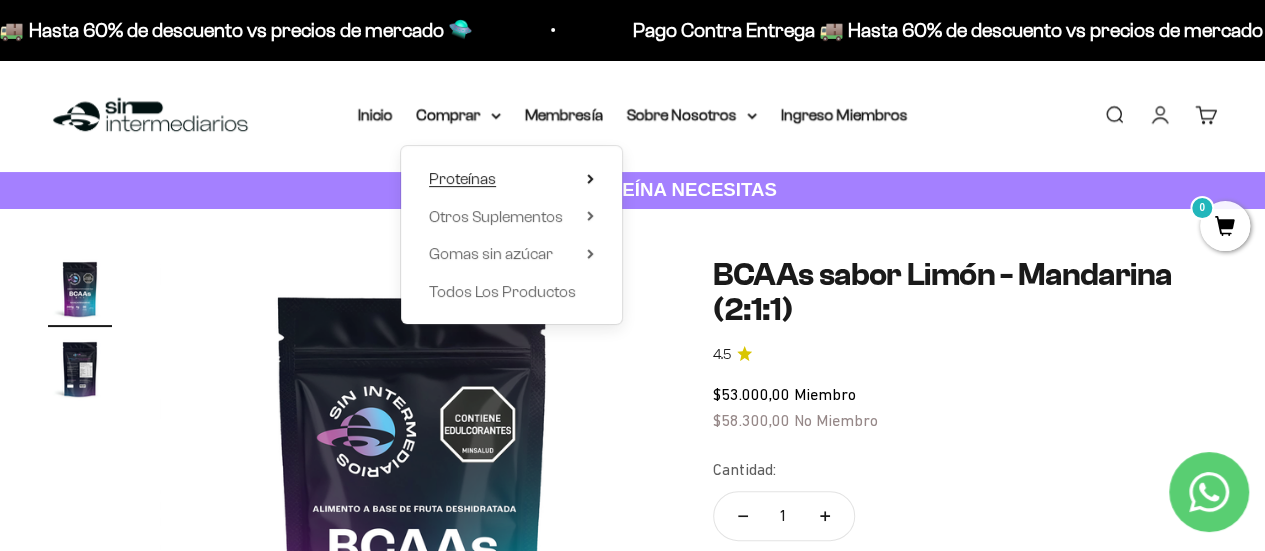 click on "Proteínas" at bounding box center [462, 178] 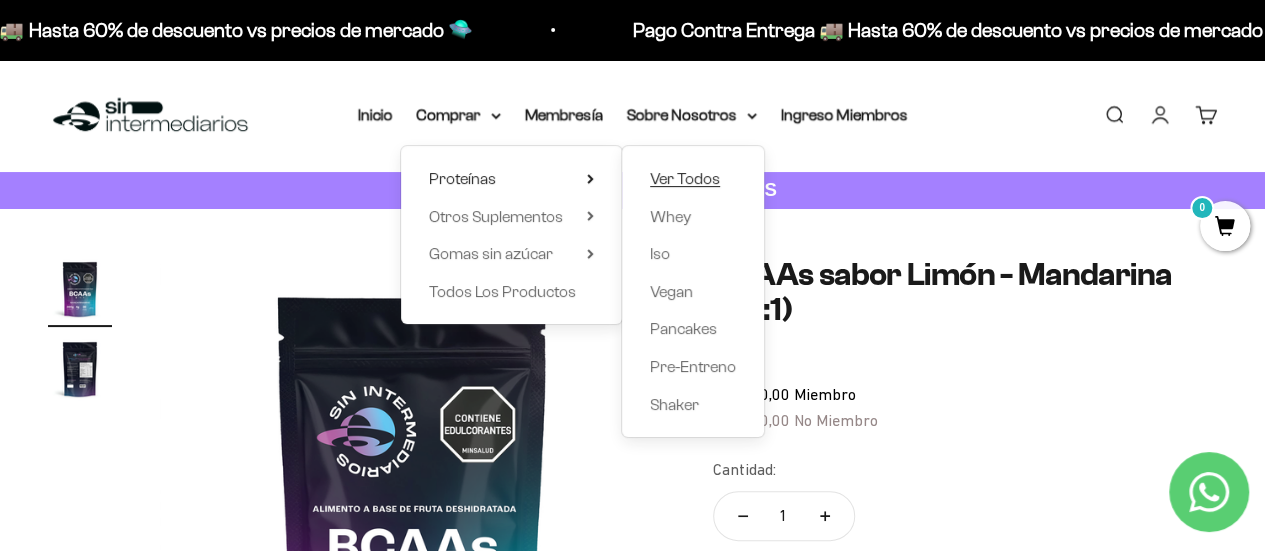 click on "Ver Todos" at bounding box center (685, 178) 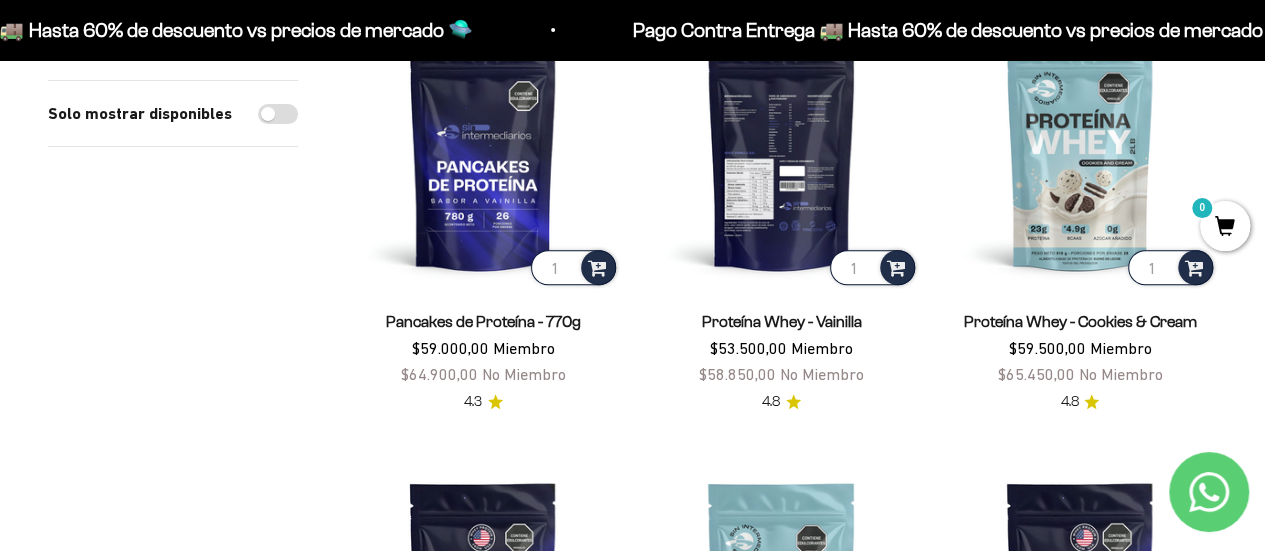 scroll, scrollTop: 200, scrollLeft: 0, axis: vertical 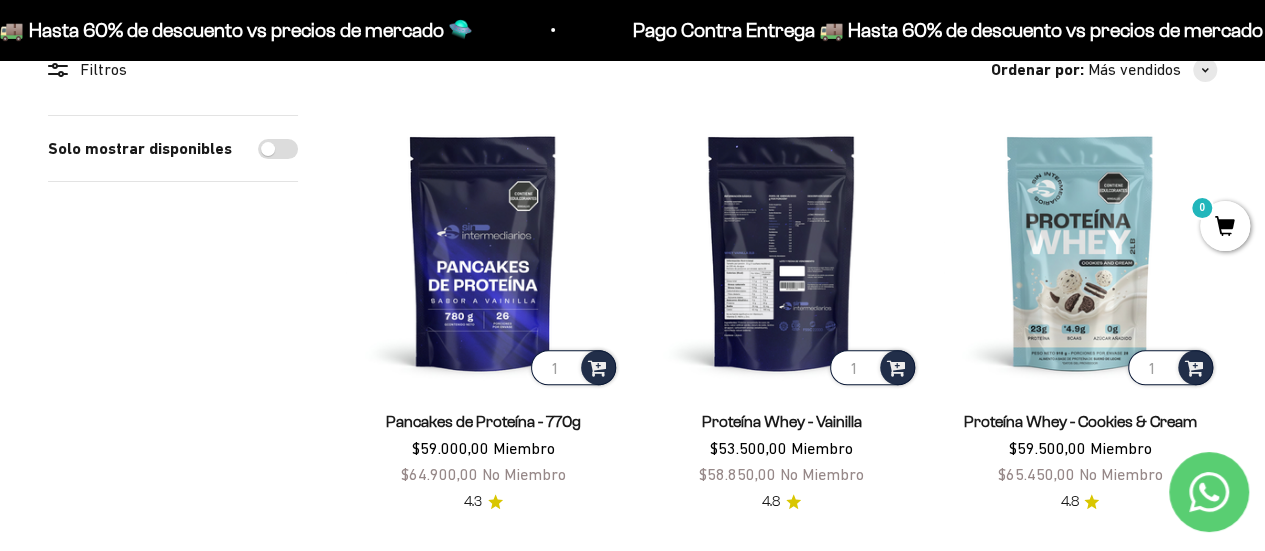 click at bounding box center (781, 252) 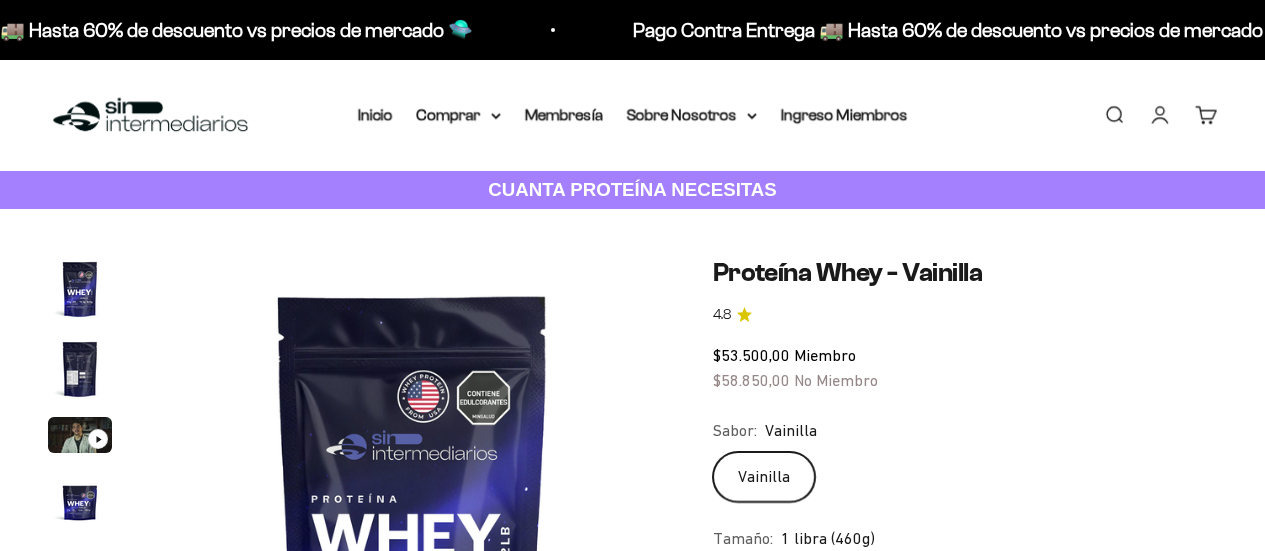 scroll, scrollTop: 0, scrollLeft: 0, axis: both 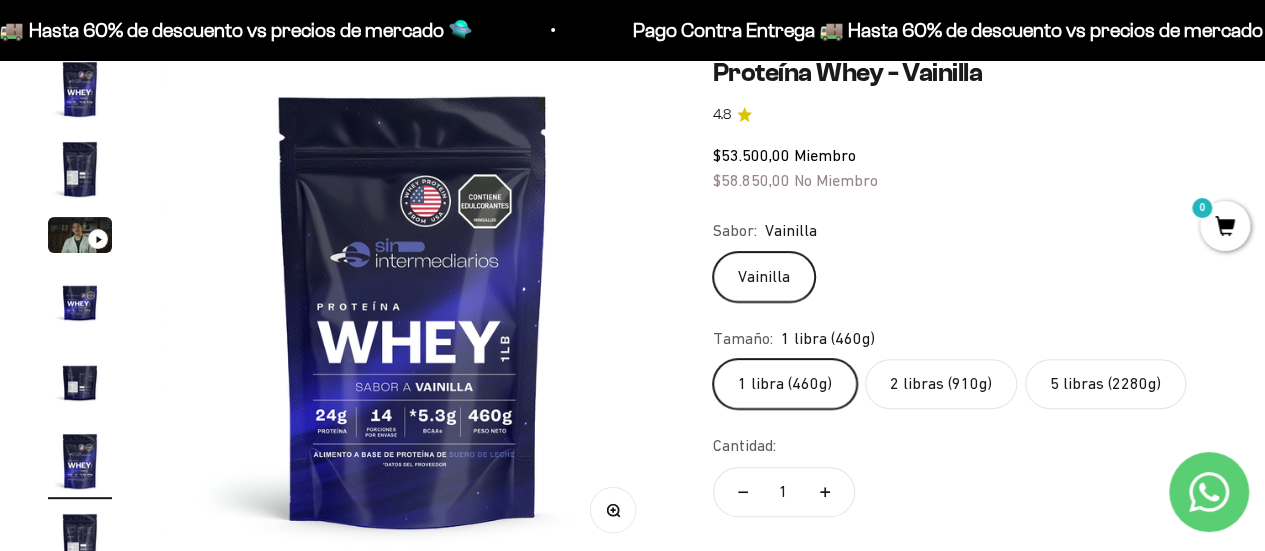 click on "2 libras (910g)" 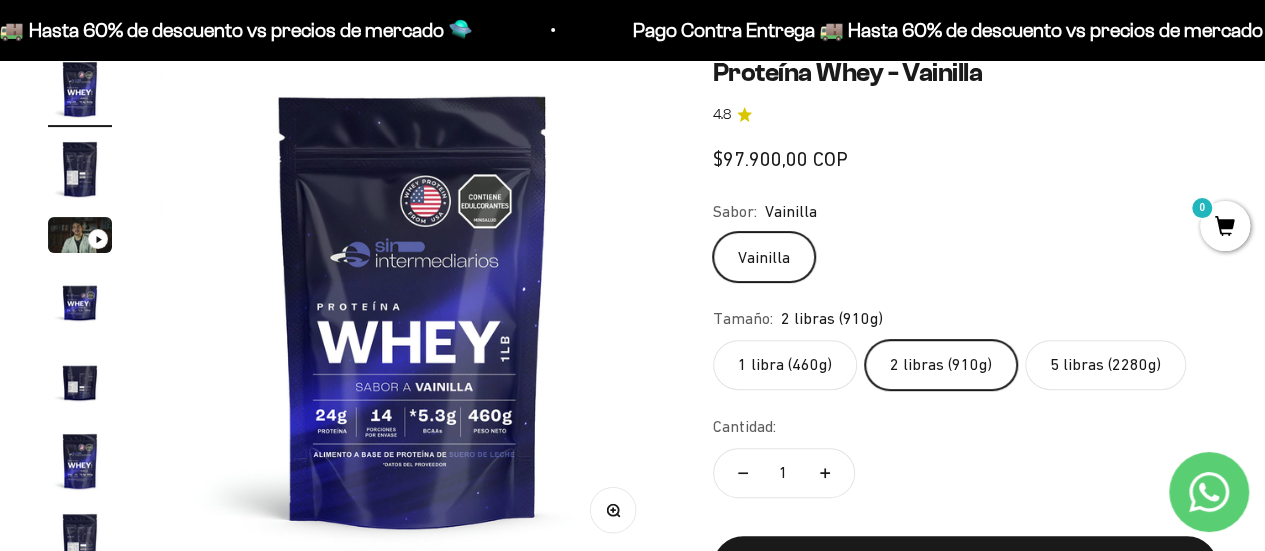 scroll, scrollTop: 0, scrollLeft: 0, axis: both 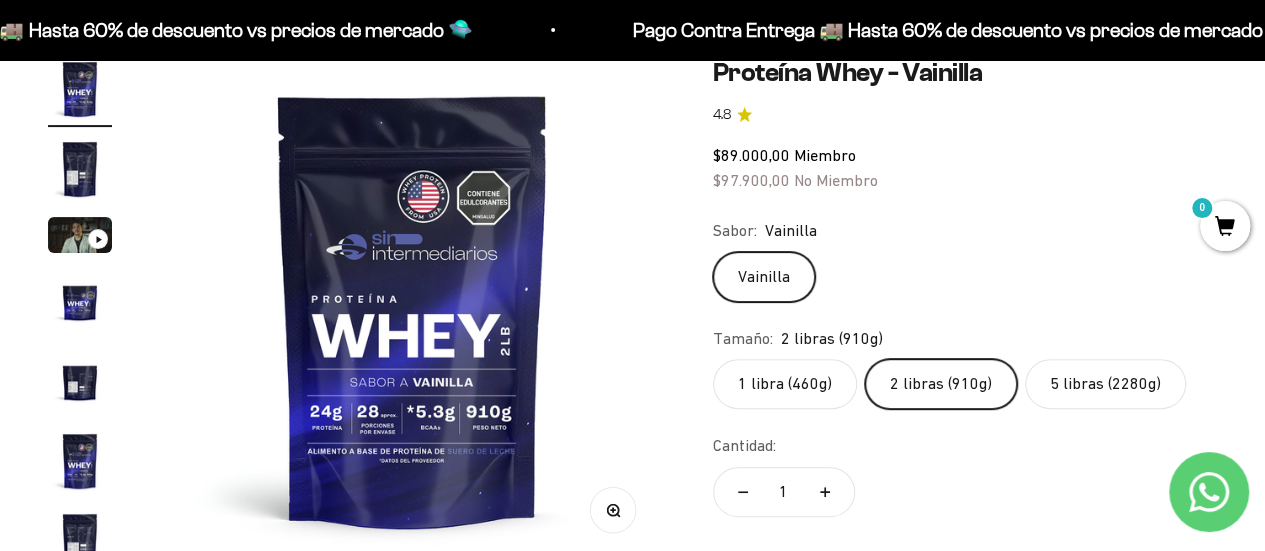 click on "5 libras (2280g)" 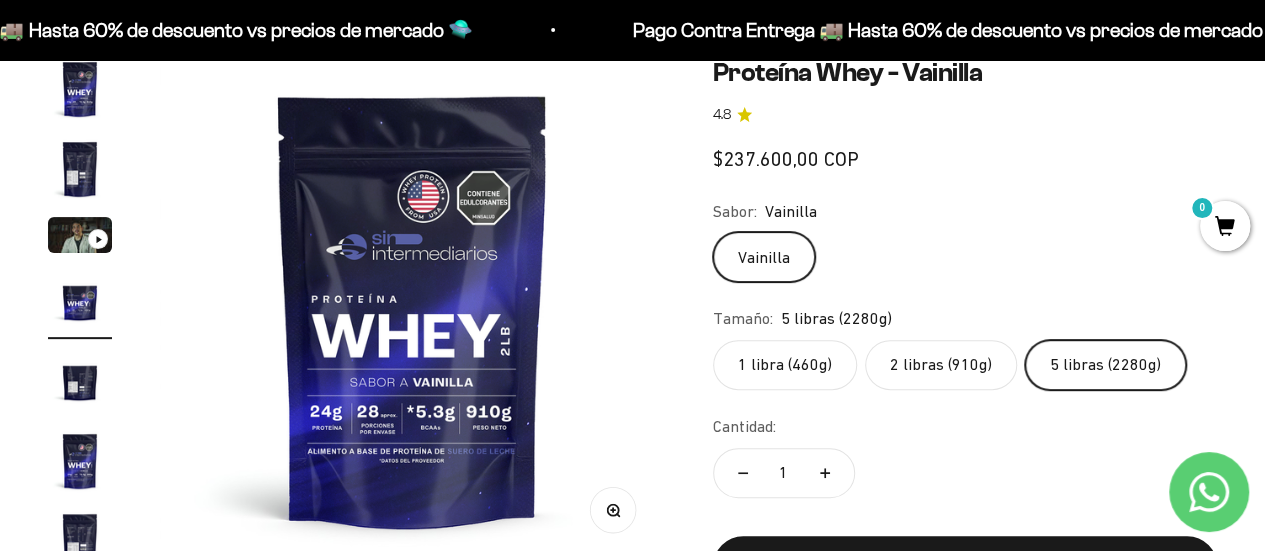 scroll, scrollTop: 0, scrollLeft: 1549, axis: horizontal 